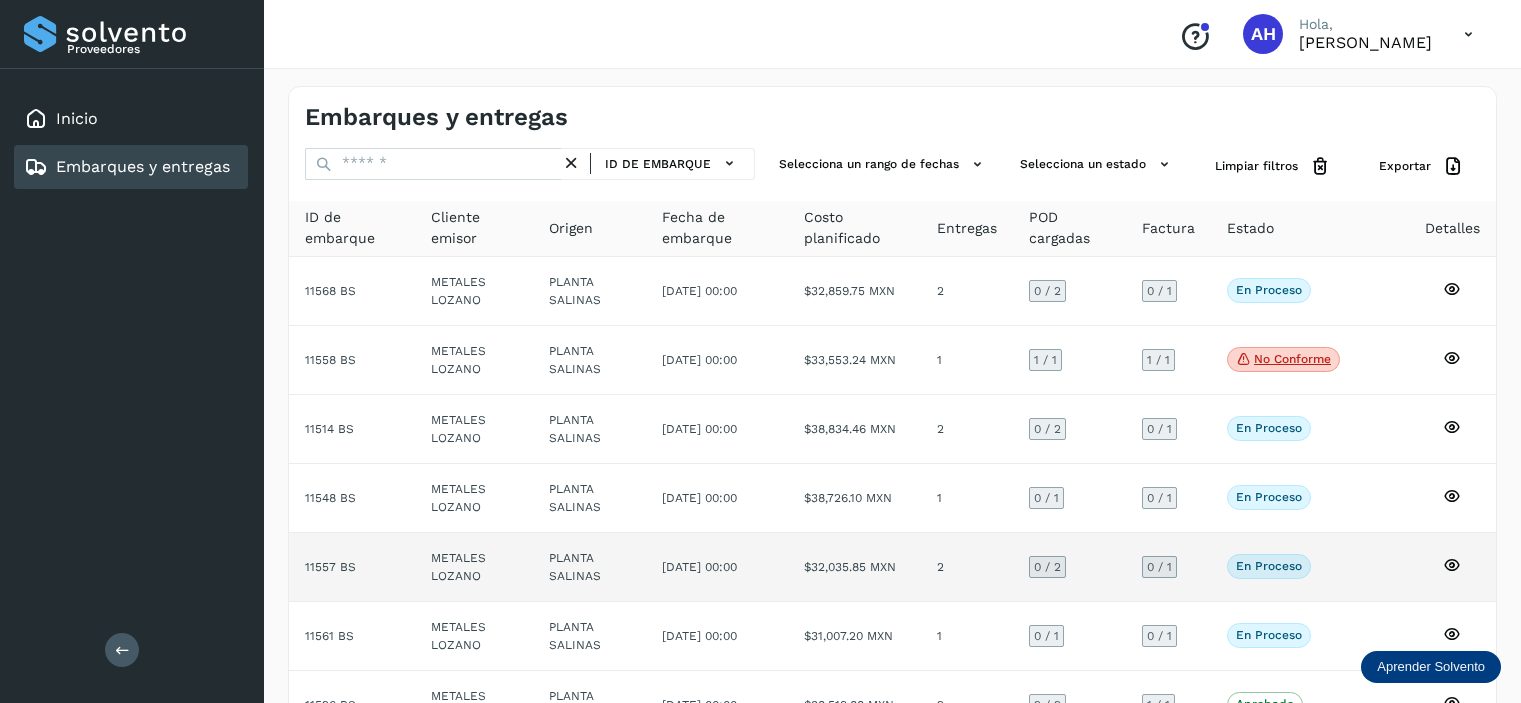 scroll, scrollTop: 0, scrollLeft: 0, axis: both 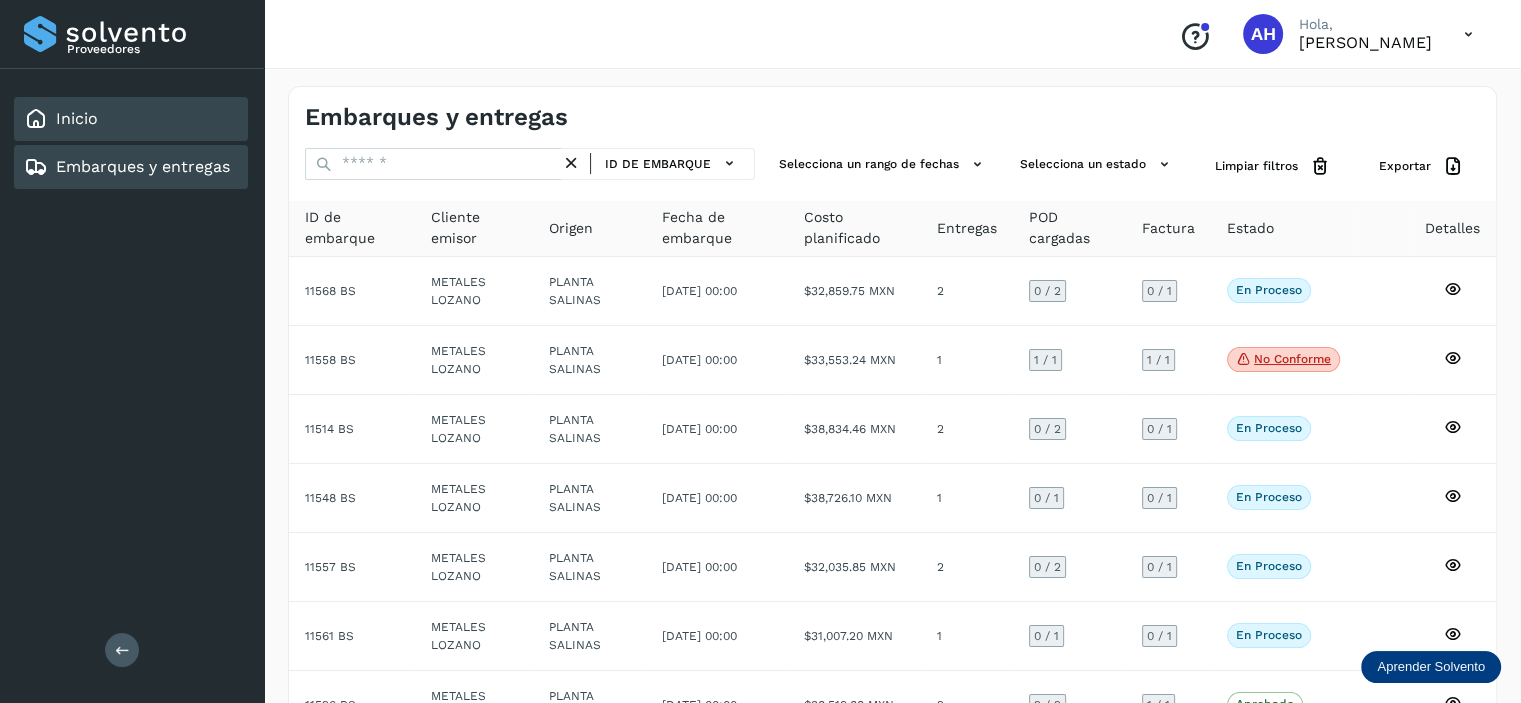 click on "Inicio" 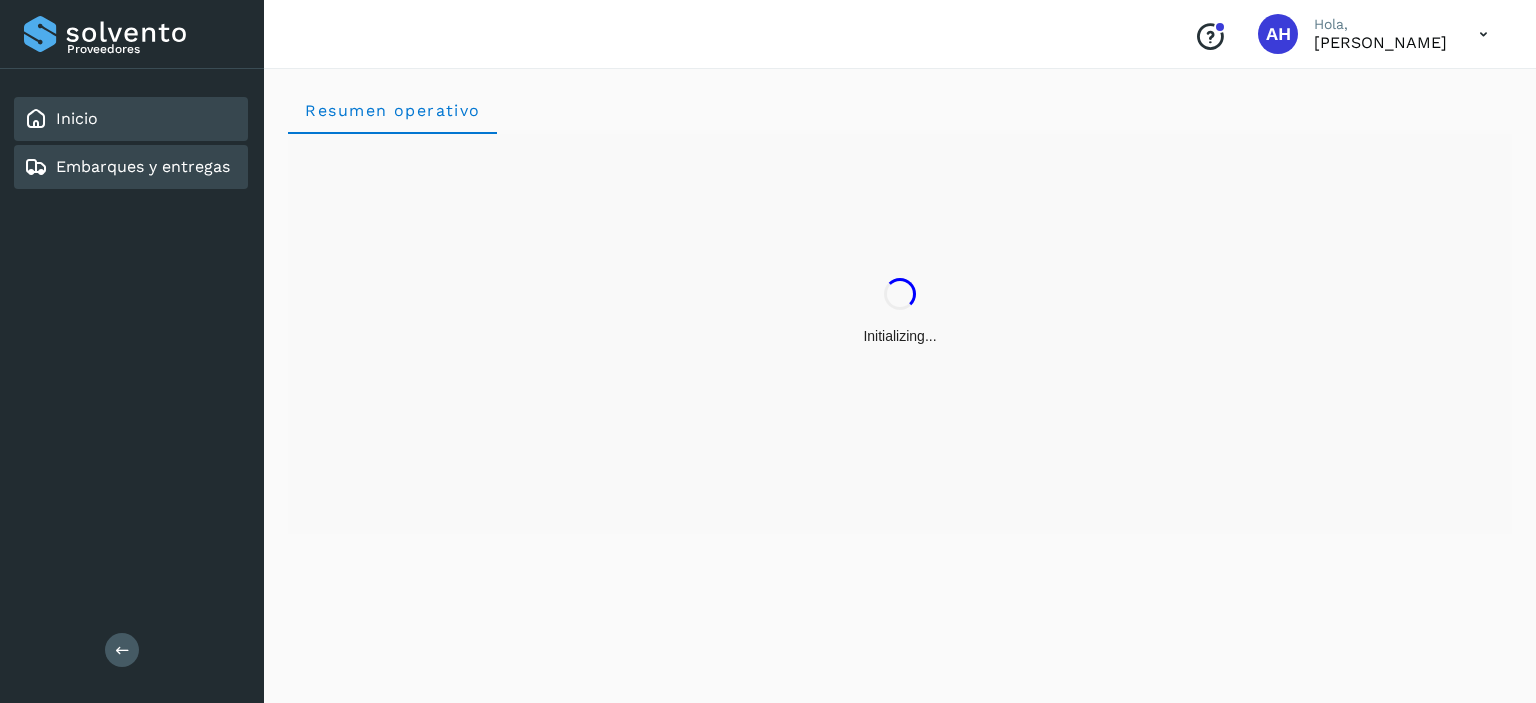 click on "Embarques y entregas" at bounding box center [143, 166] 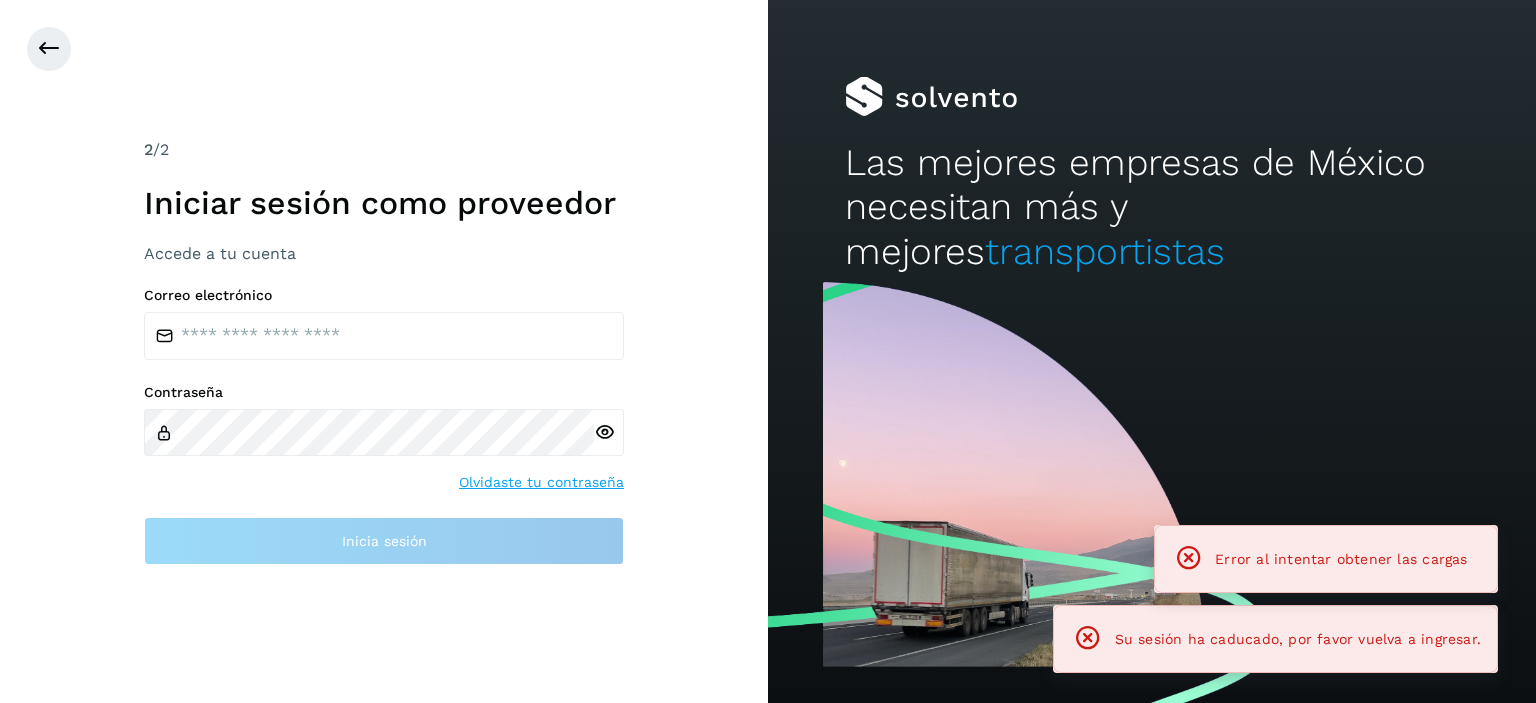 click on "Su sesión ha caducado, por favor vuelva a ingresar." 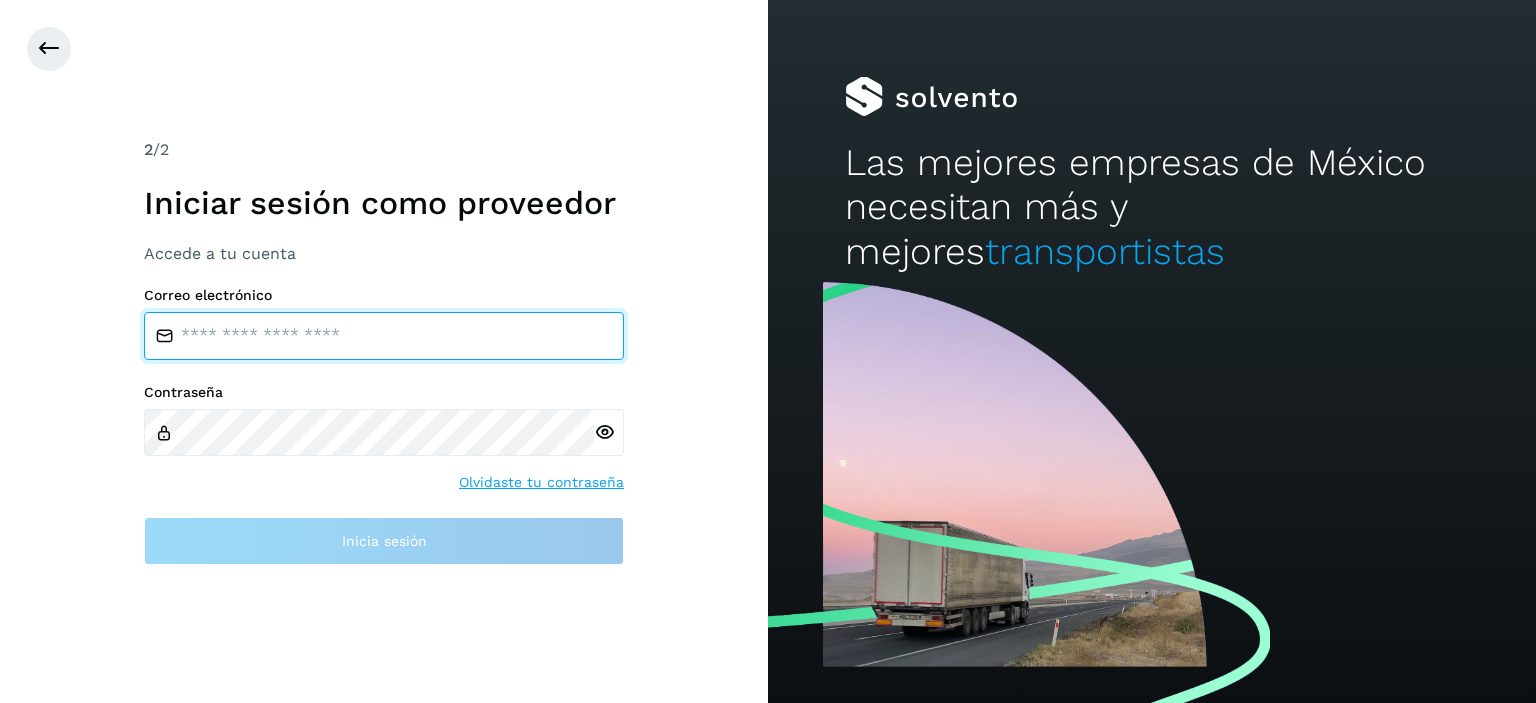 drag, startPoint x: 368, startPoint y: 329, endPoint x: 378, endPoint y: 348, distance: 21.470911 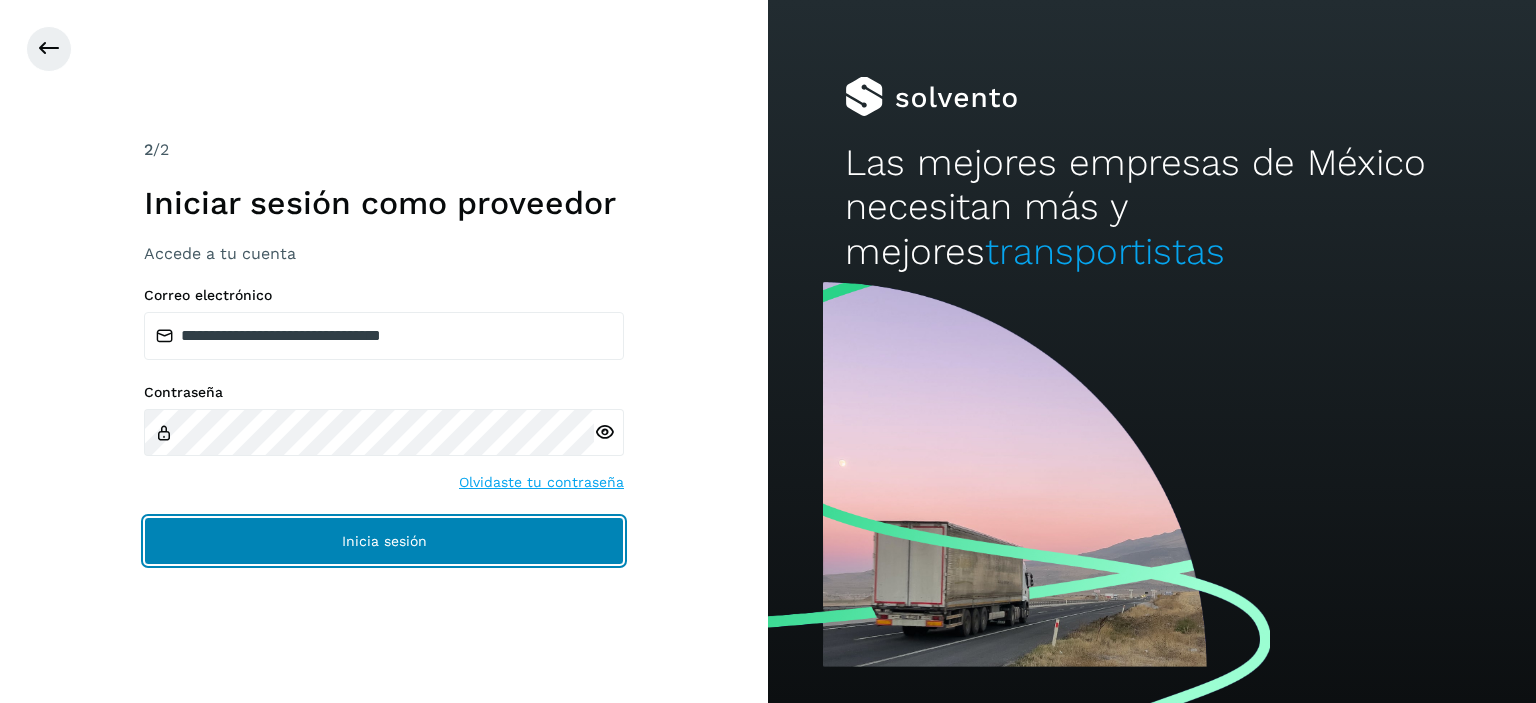 click on "Inicia sesión" 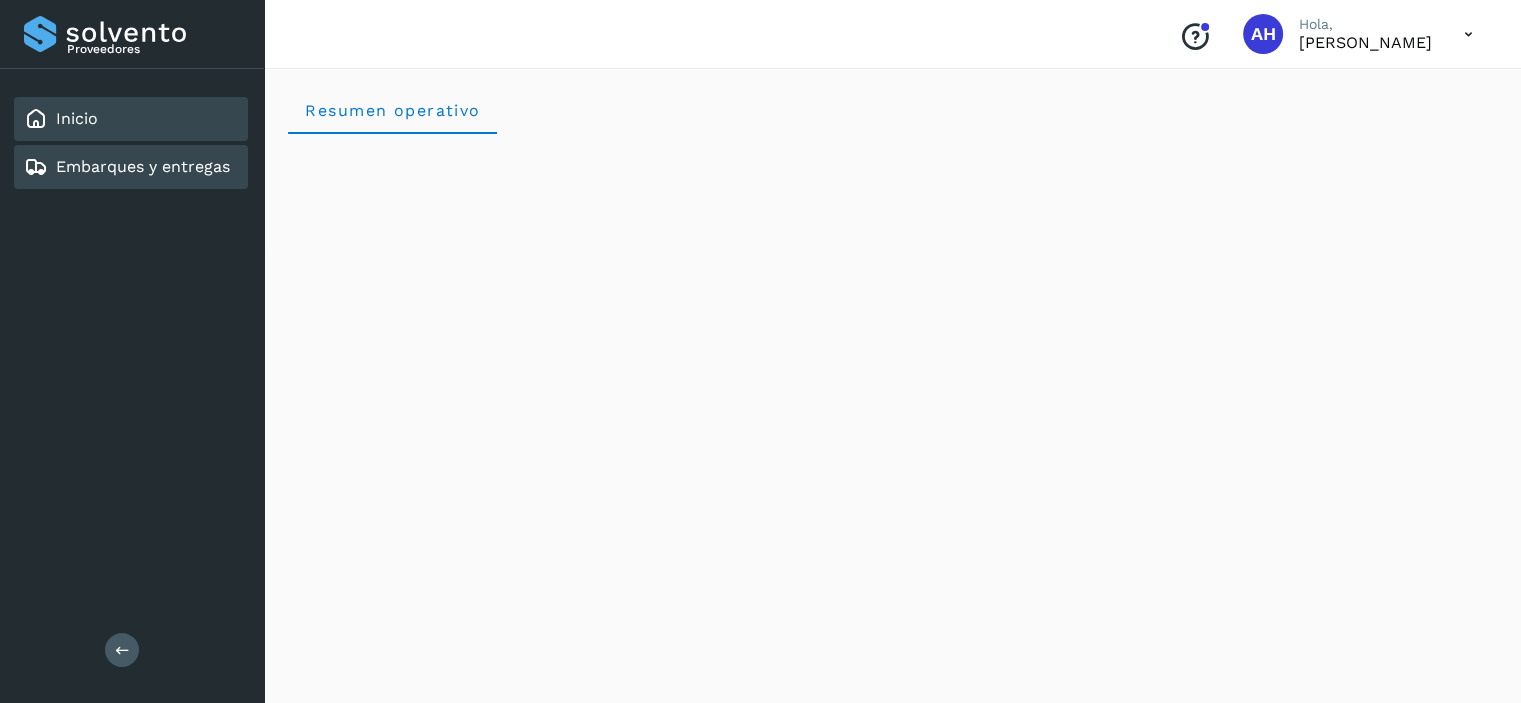 click on "Embarques y entregas" at bounding box center [127, 167] 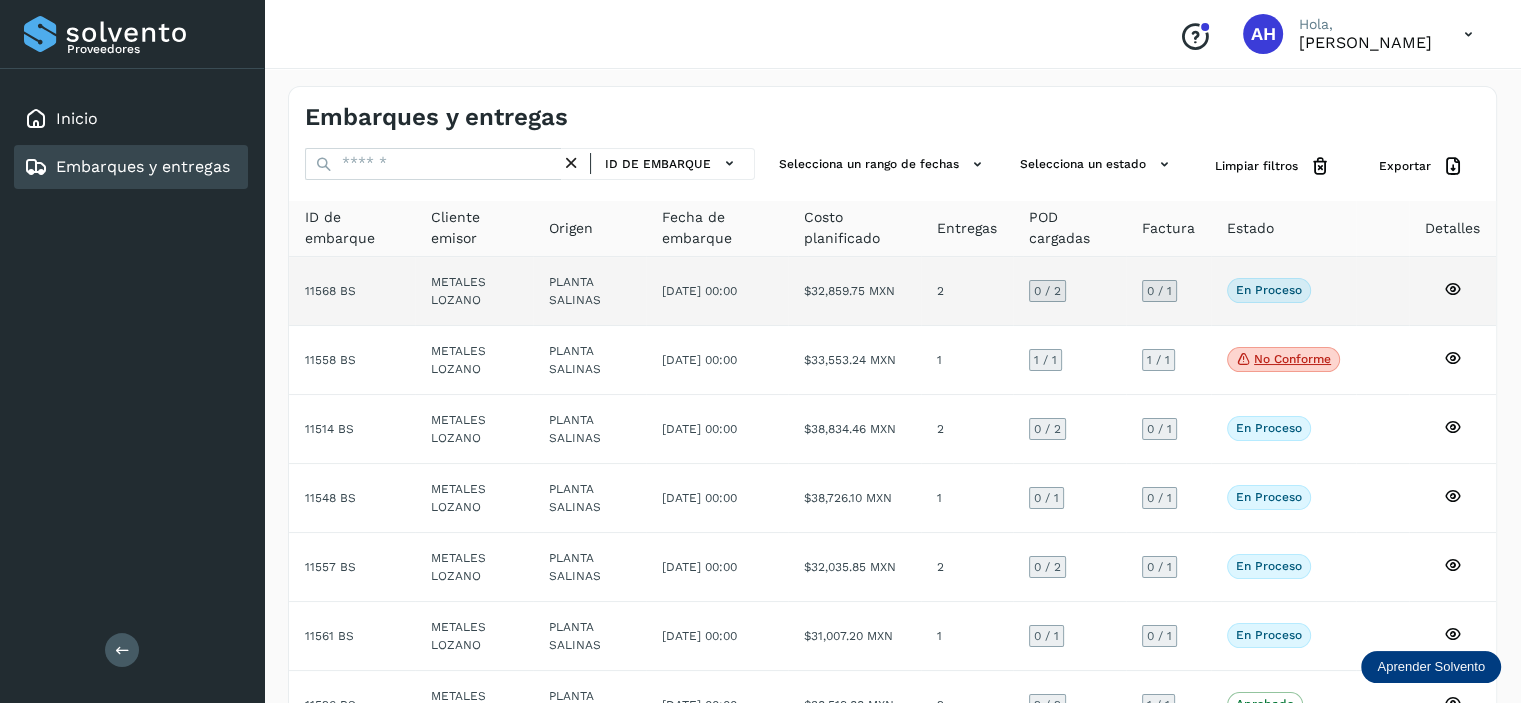 click on "11568 BS" 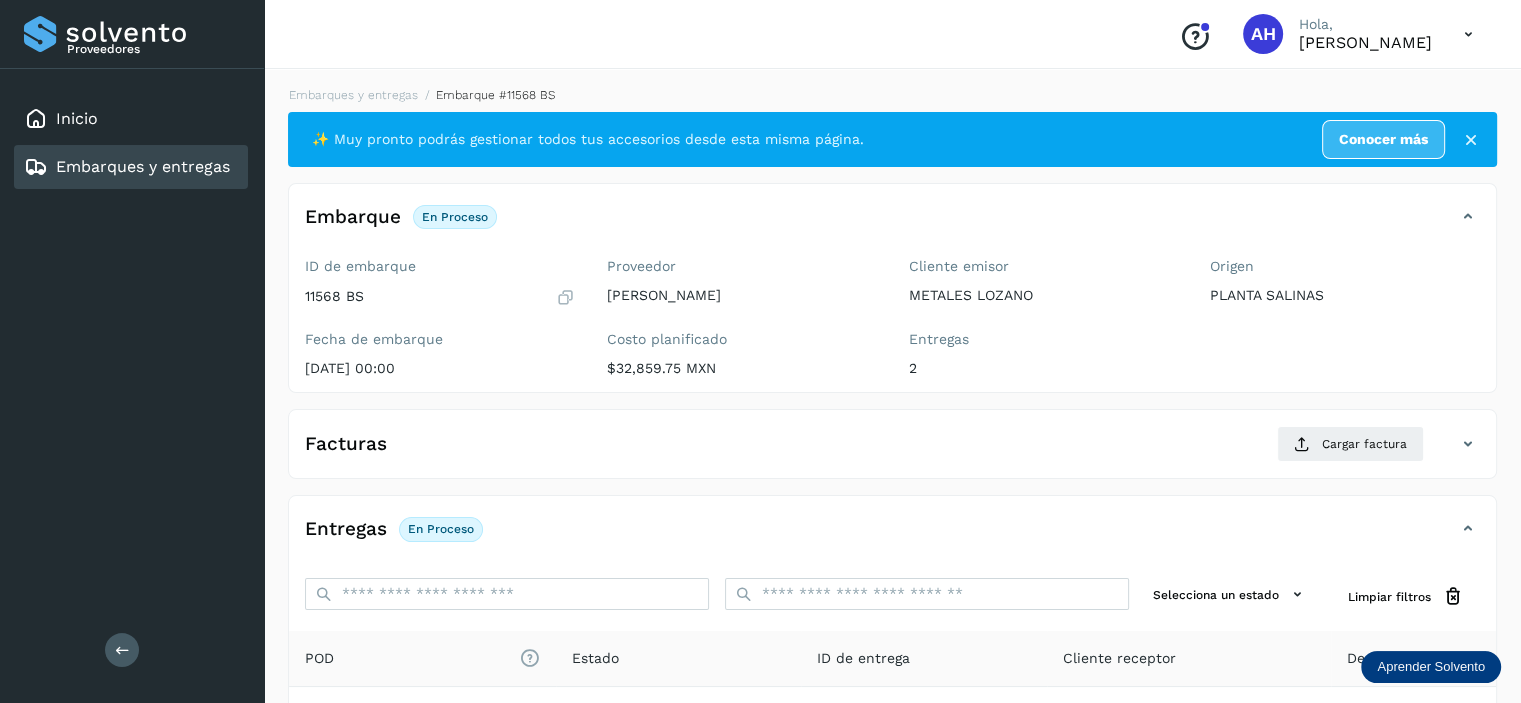 scroll, scrollTop: 300, scrollLeft: 0, axis: vertical 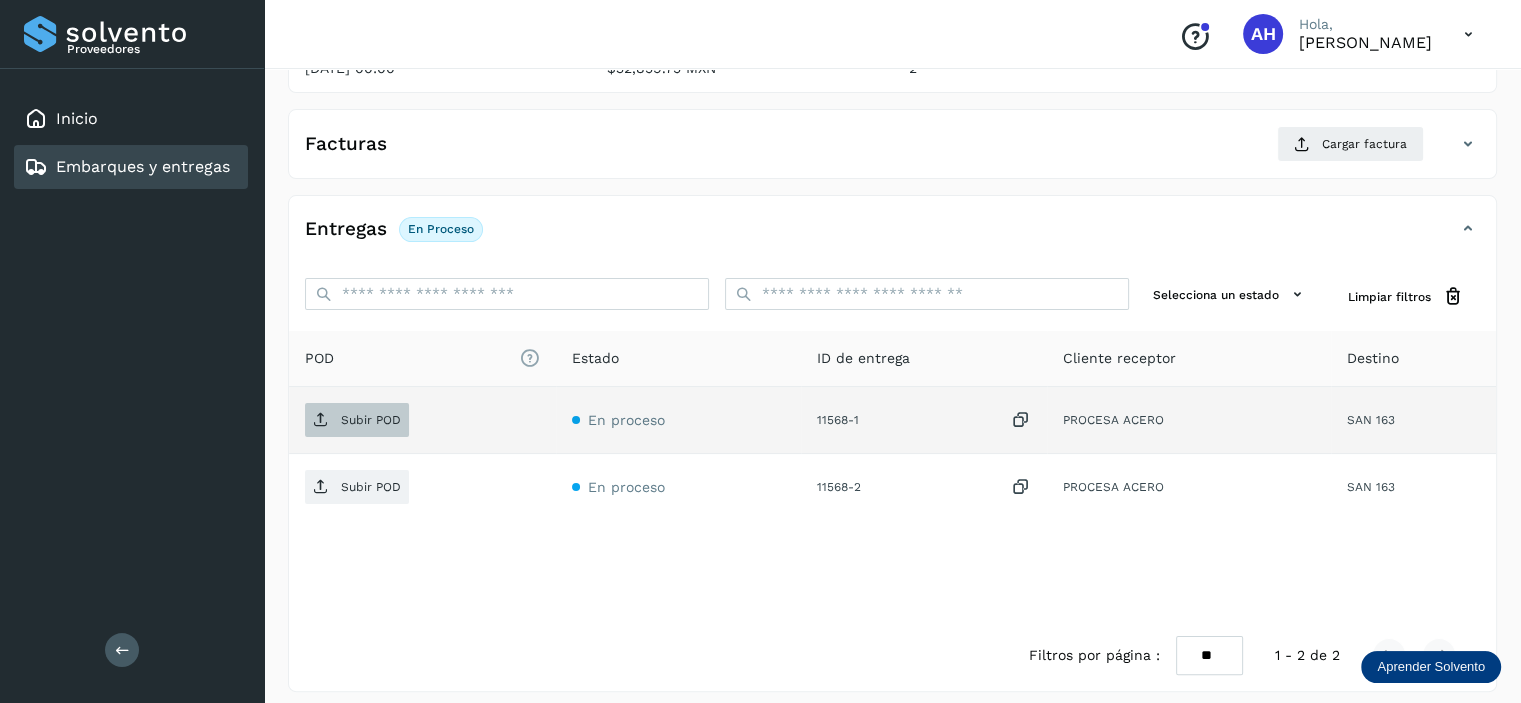 click at bounding box center [321, 420] 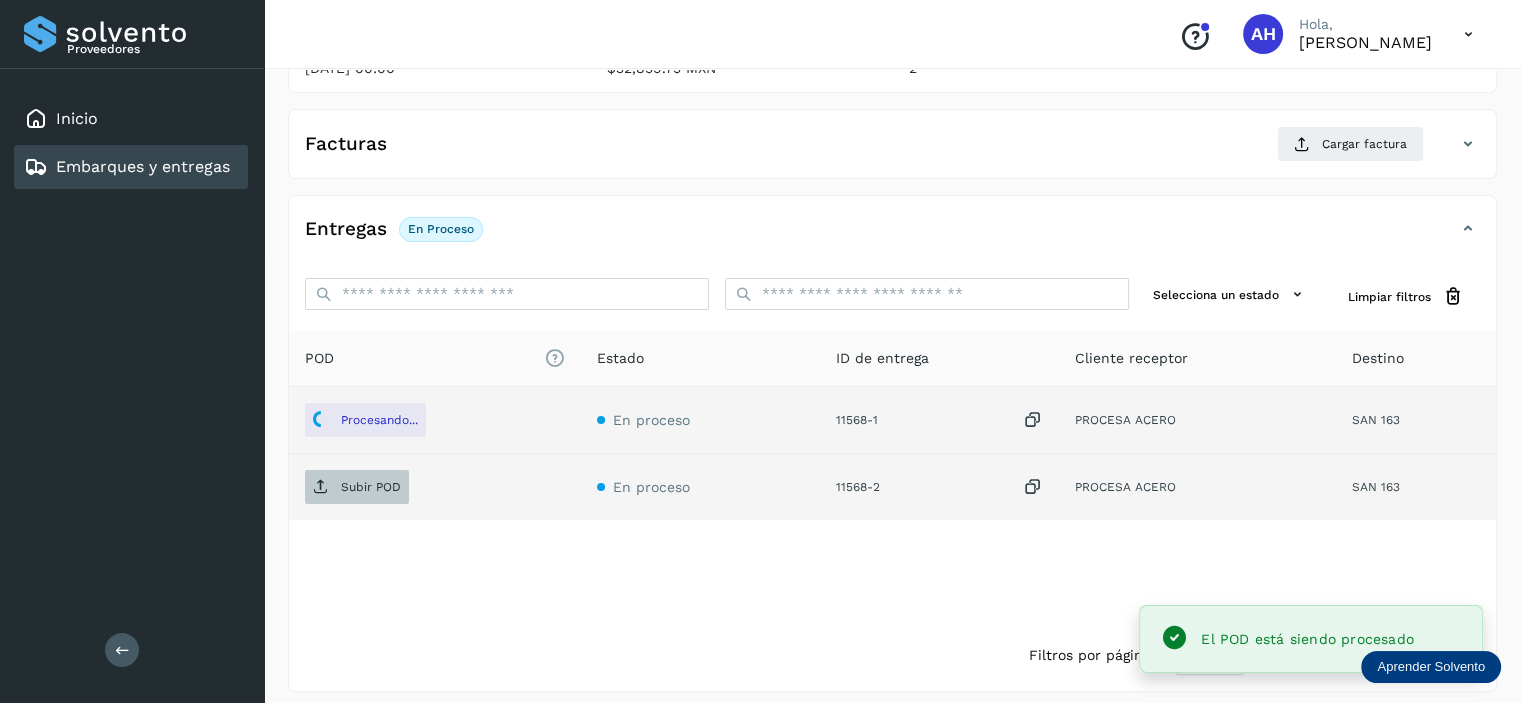 click on "Subir POD" at bounding box center (371, 487) 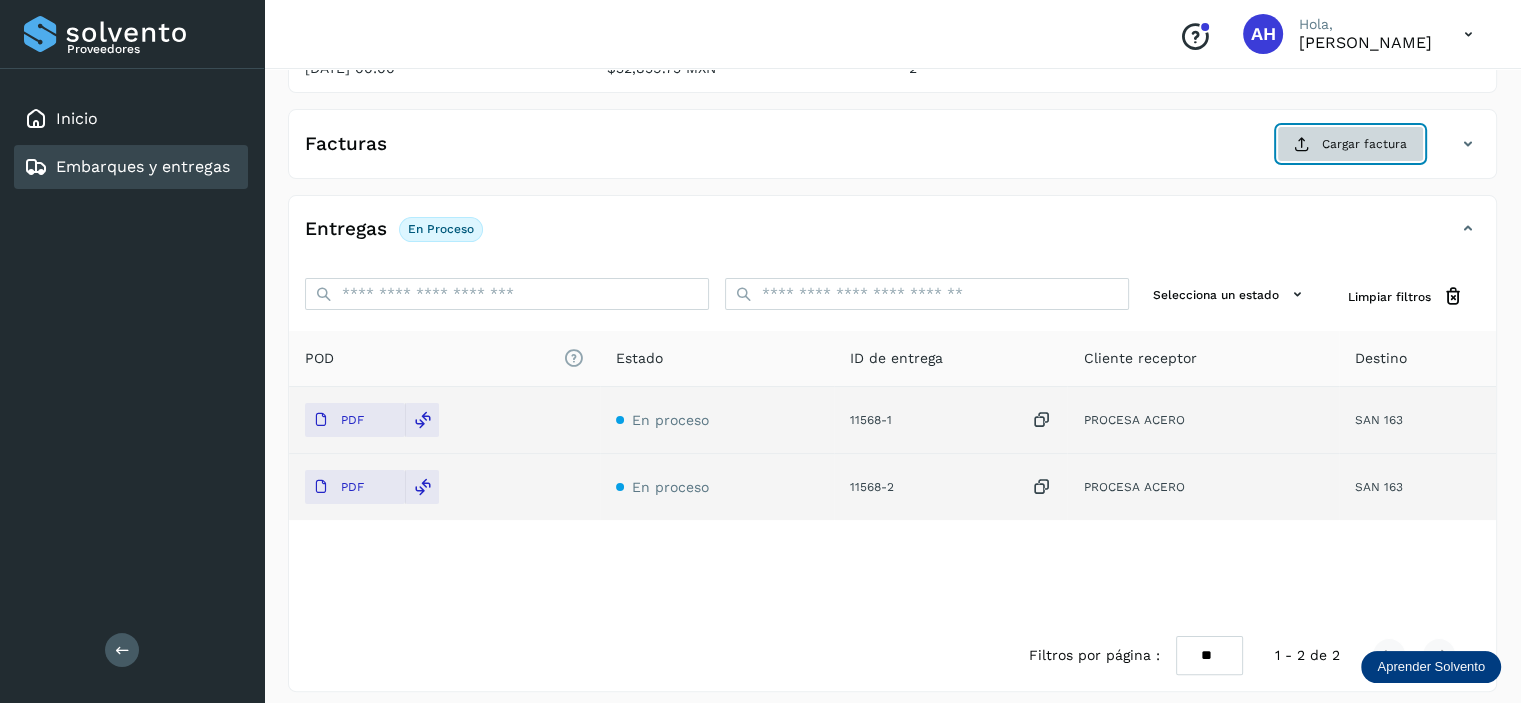 click at bounding box center (1302, 144) 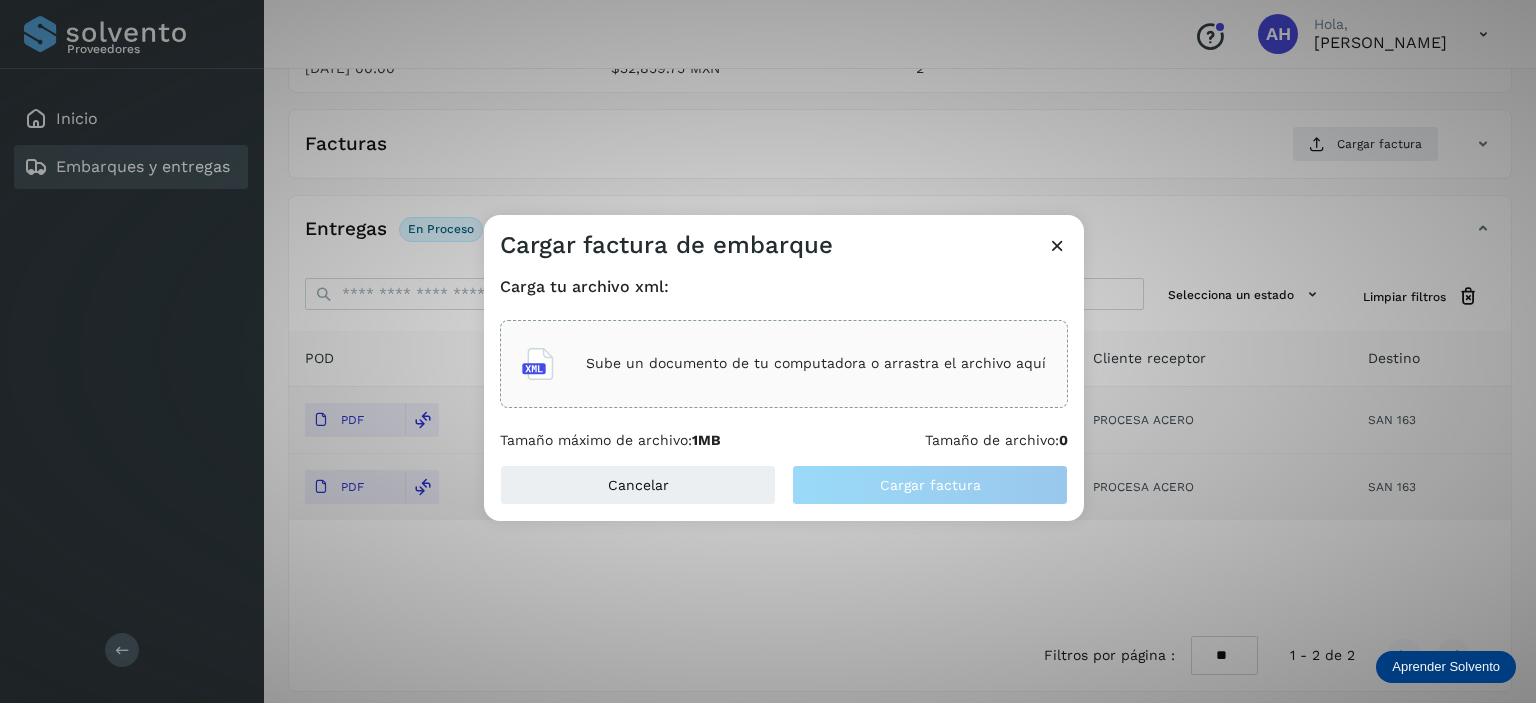 click on "Sube un documento de tu computadora o arrastra el archivo aquí" at bounding box center (816, 363) 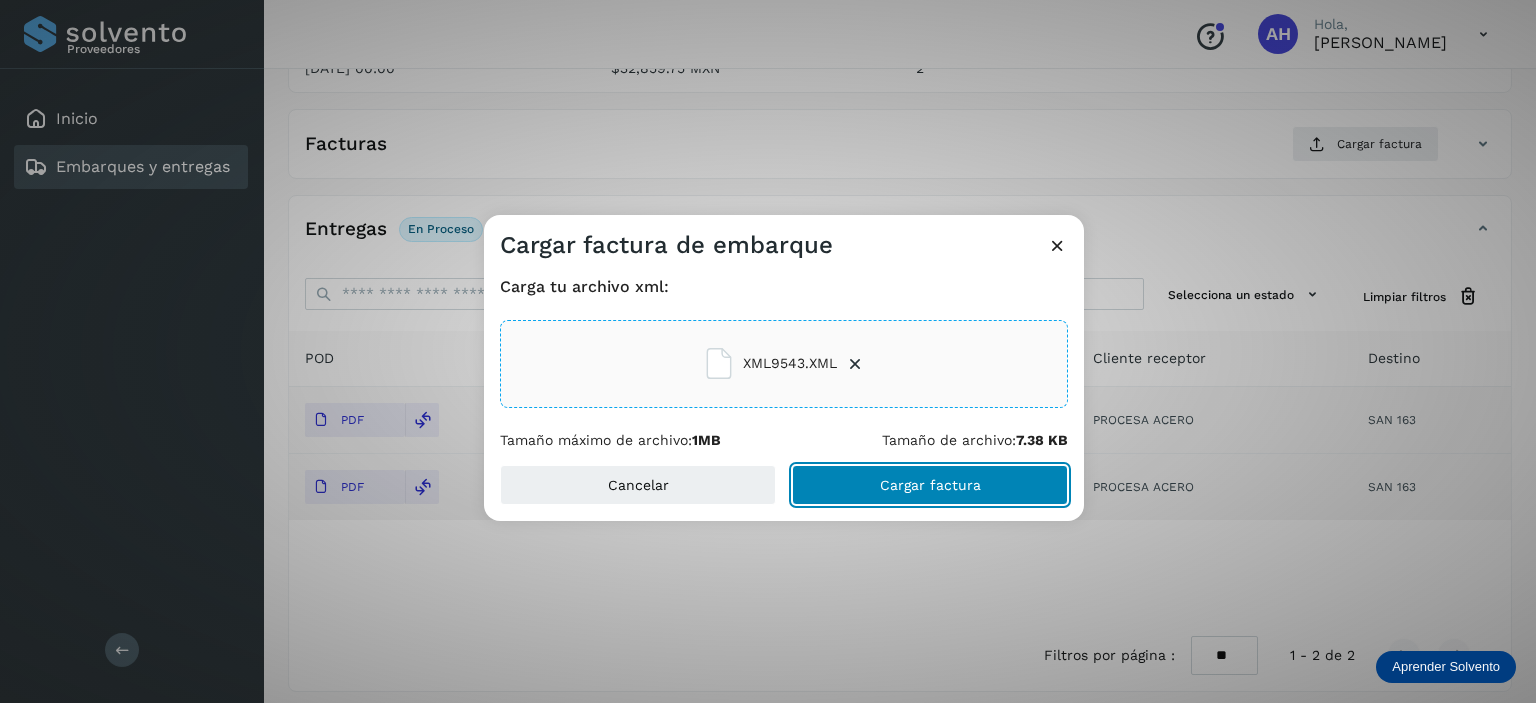 click on "Cargar factura" 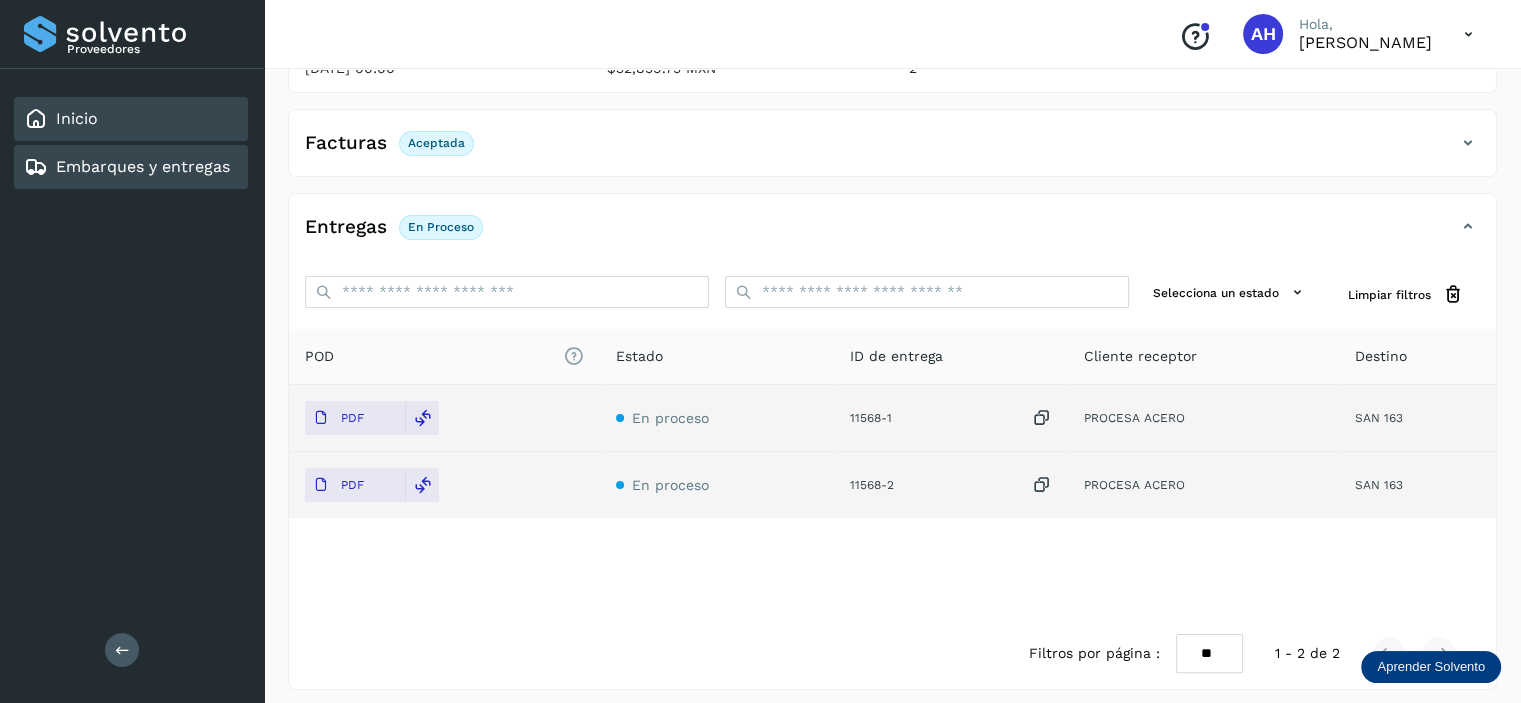 click on "Inicio" 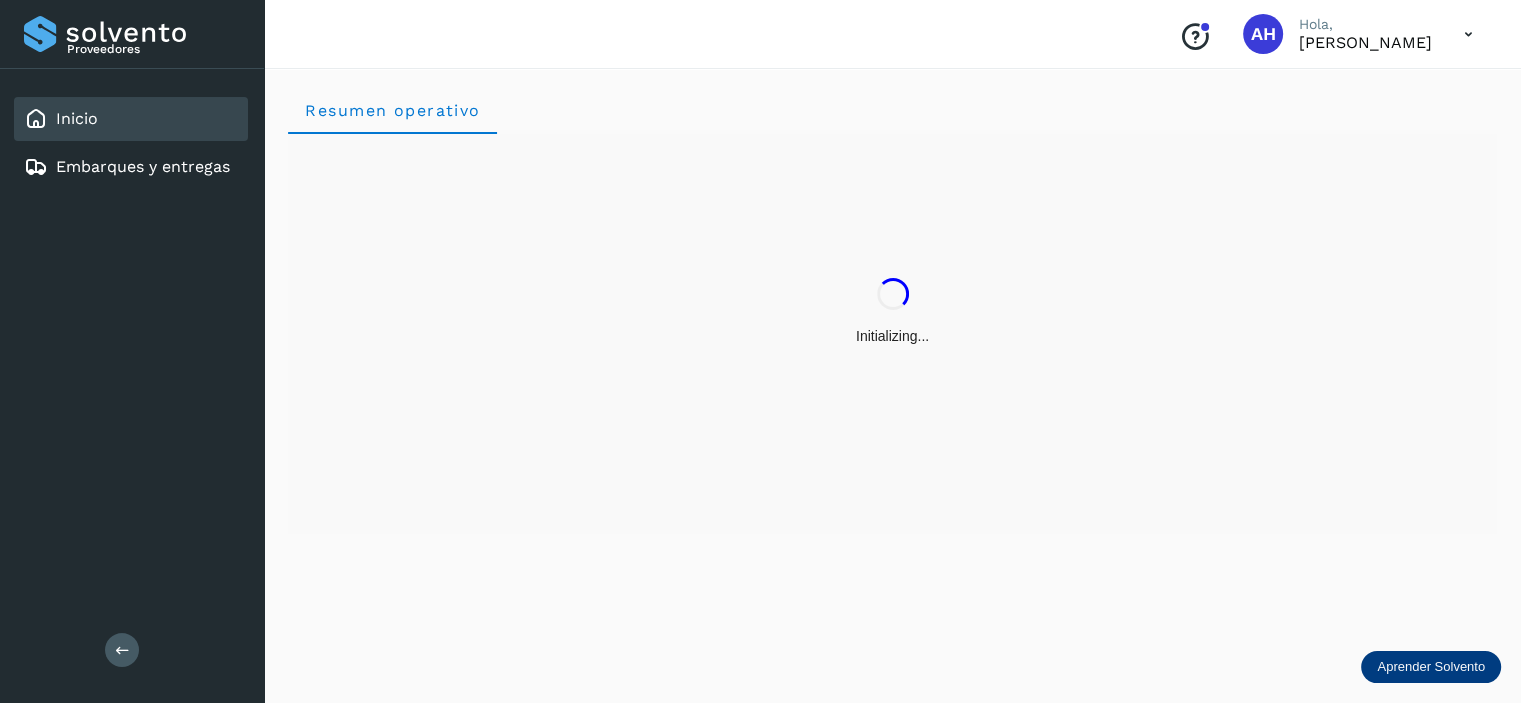 scroll, scrollTop: 0, scrollLeft: 0, axis: both 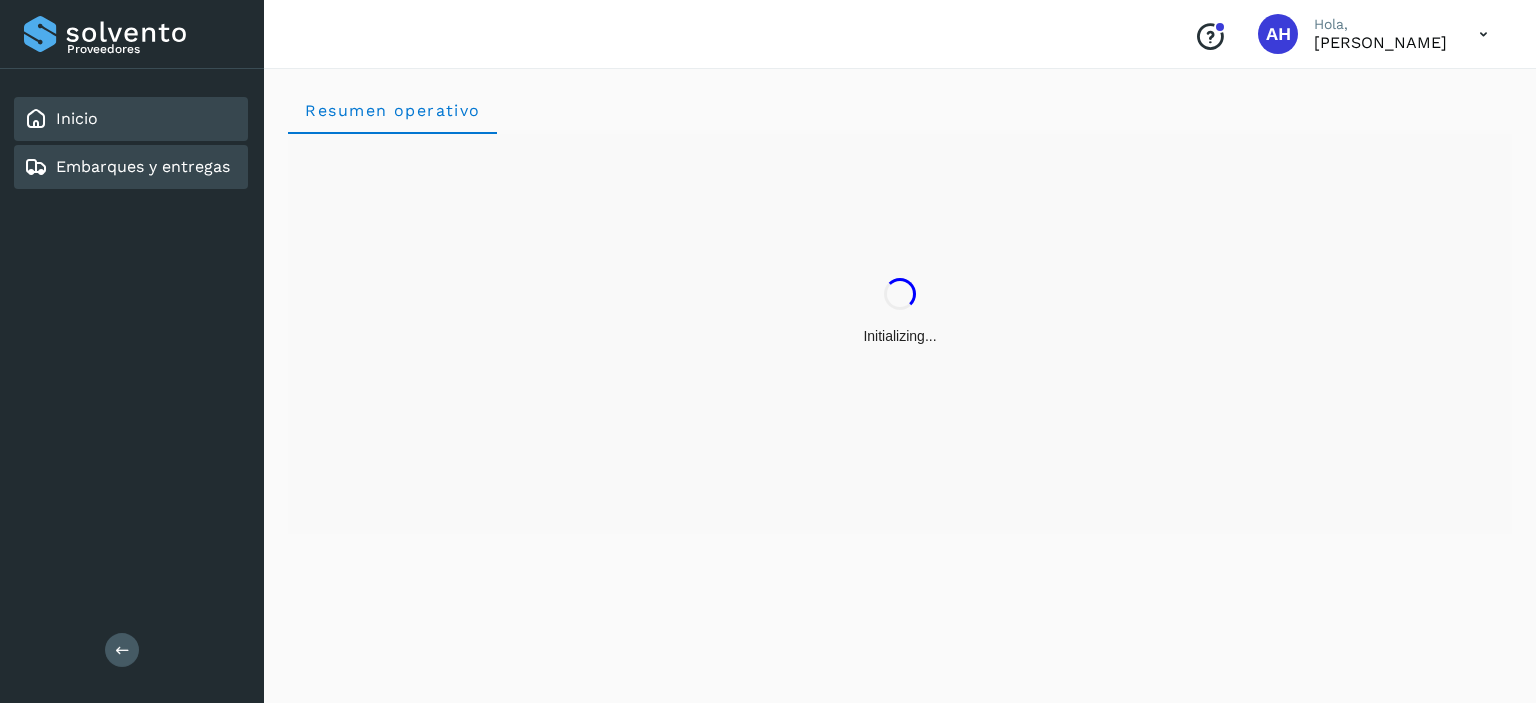 click on "Embarques y entregas" at bounding box center [143, 166] 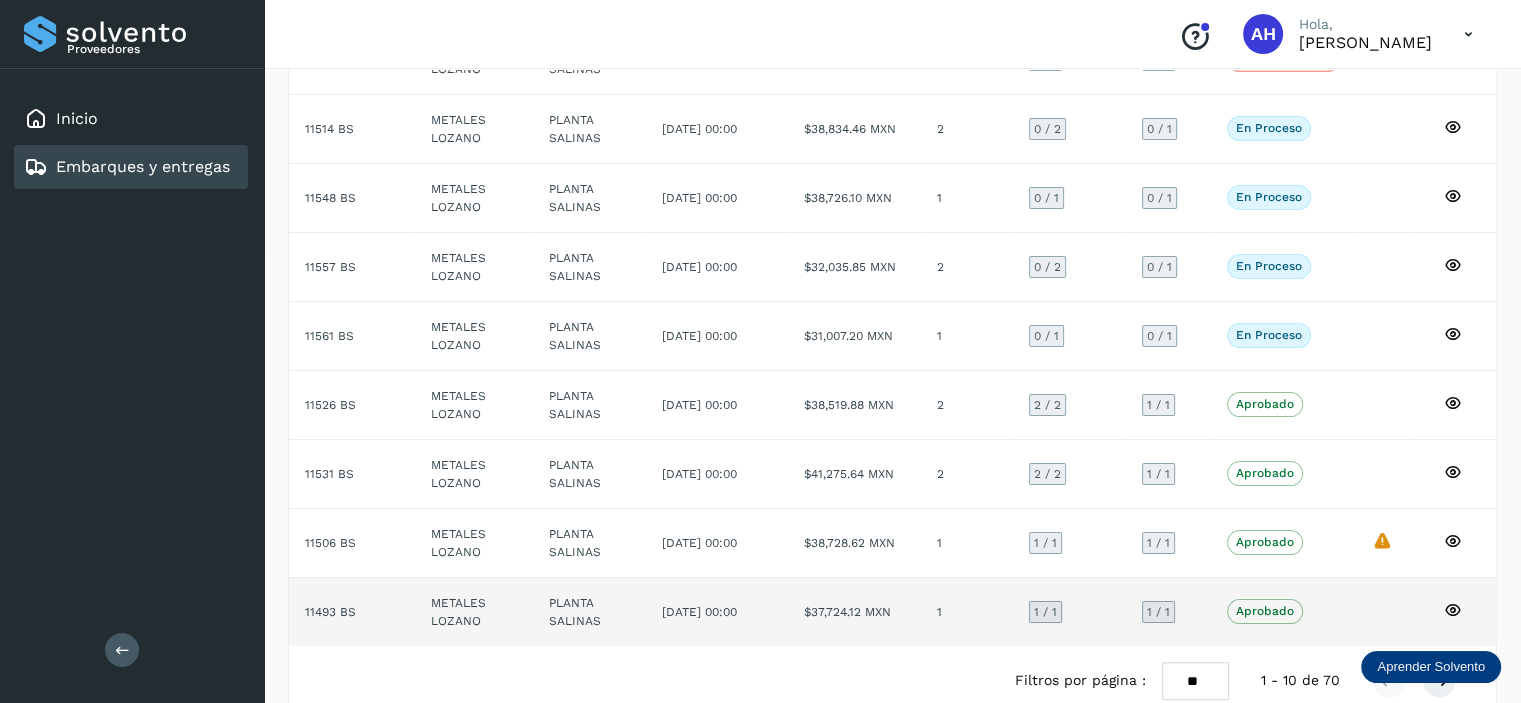 scroll, scrollTop: 336, scrollLeft: 0, axis: vertical 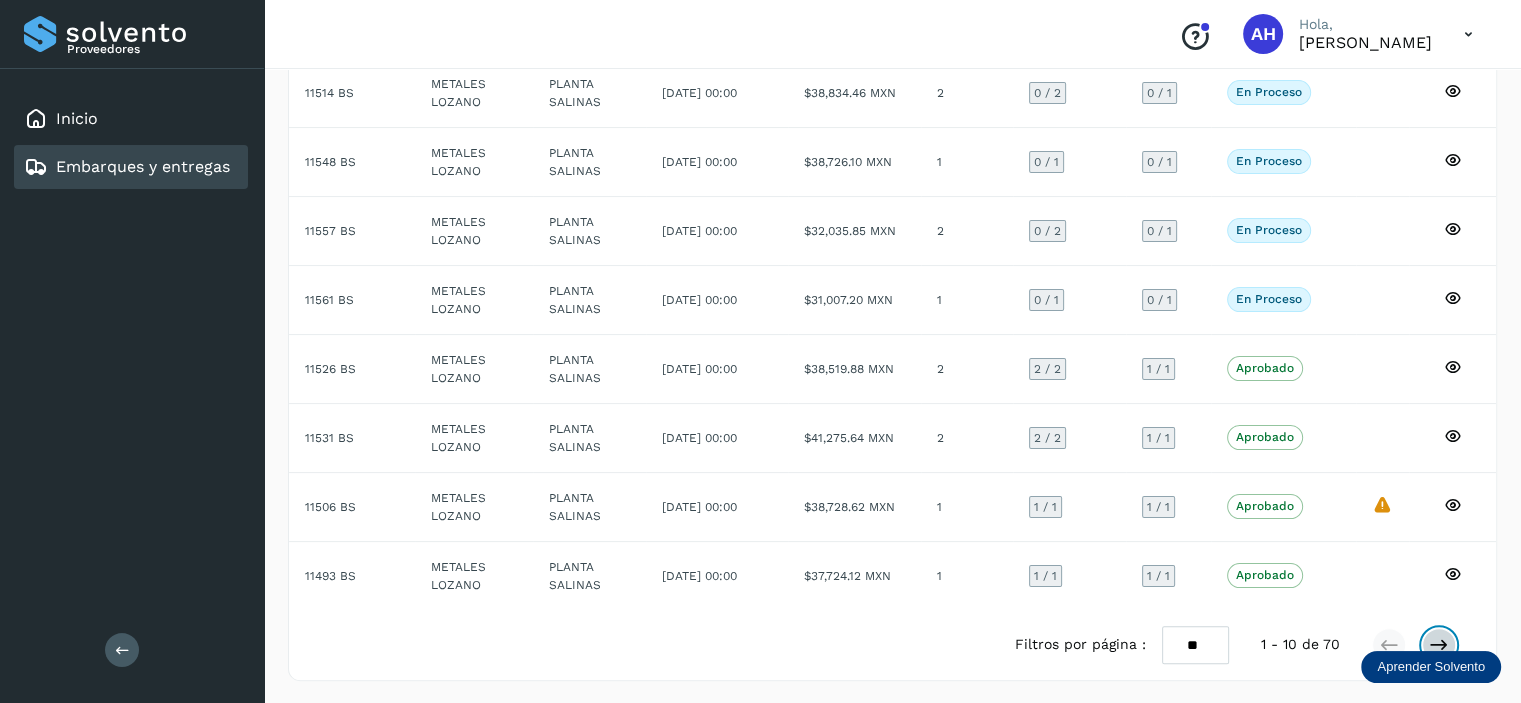 click at bounding box center (1439, 645) 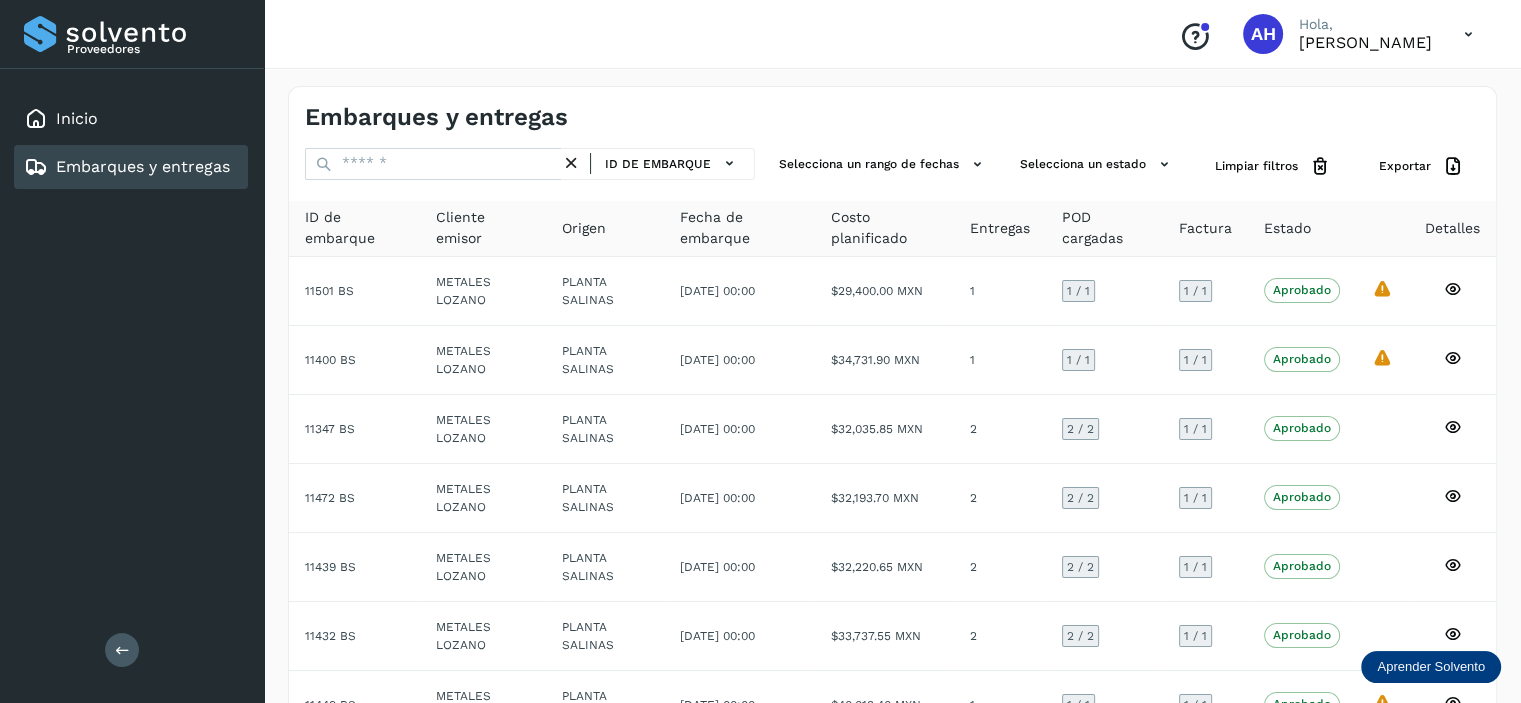 scroll, scrollTop: 336, scrollLeft: 0, axis: vertical 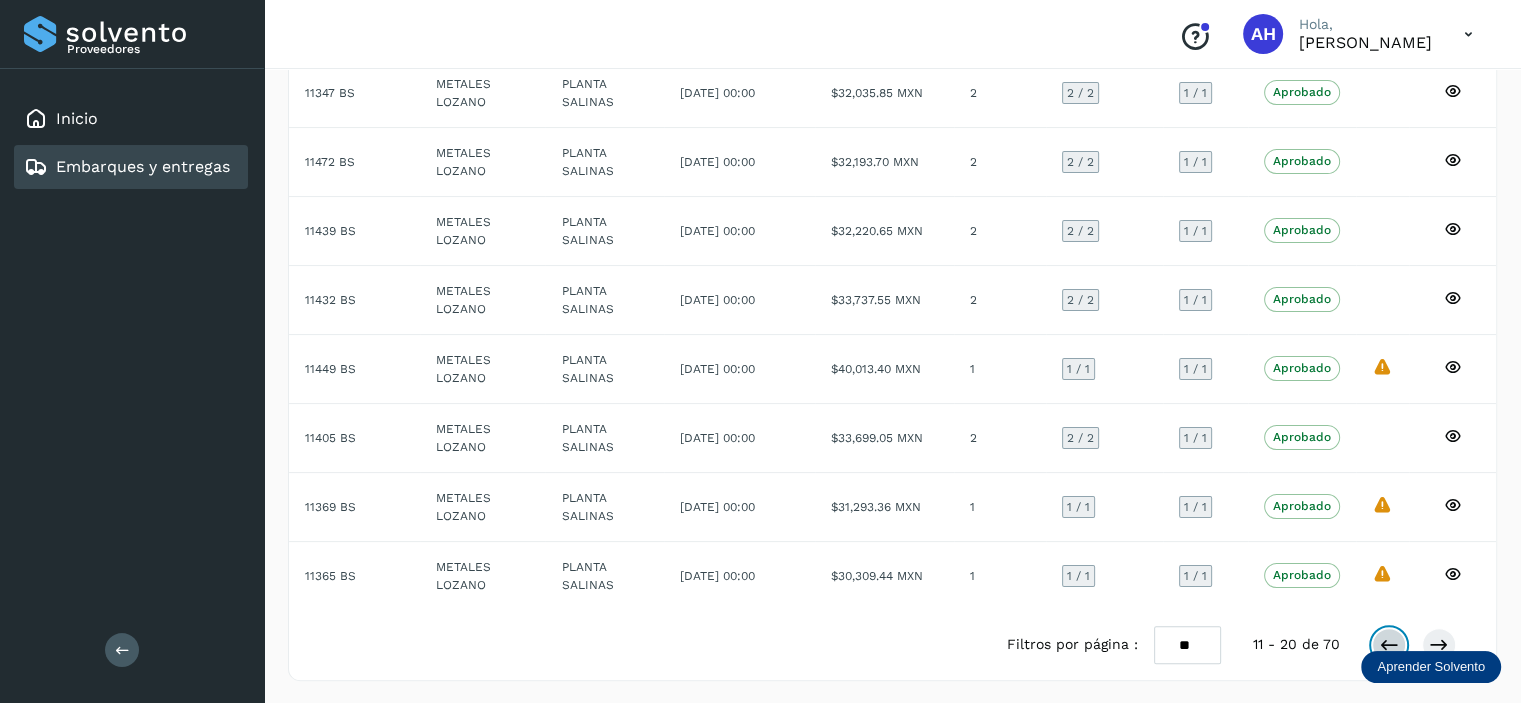 click at bounding box center (1389, 645) 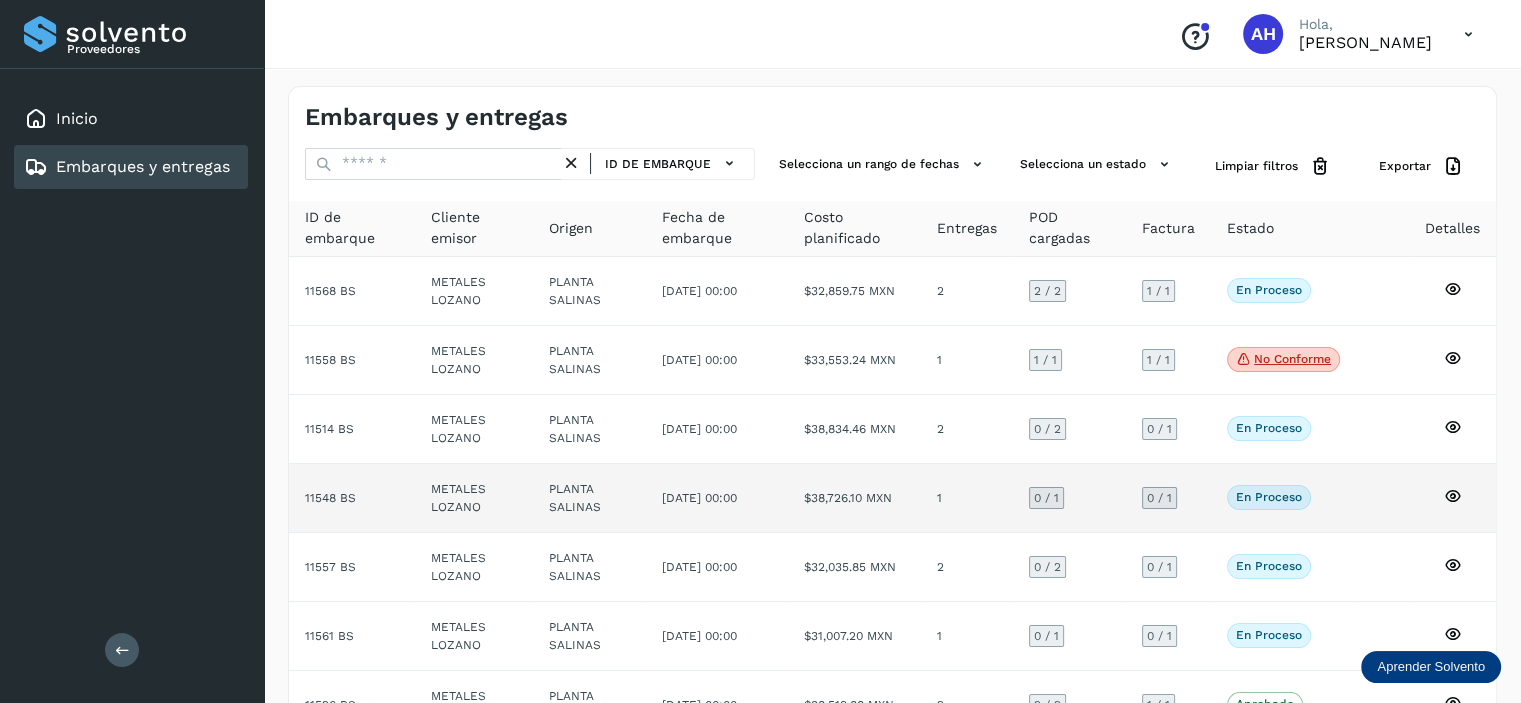 scroll, scrollTop: 336, scrollLeft: 0, axis: vertical 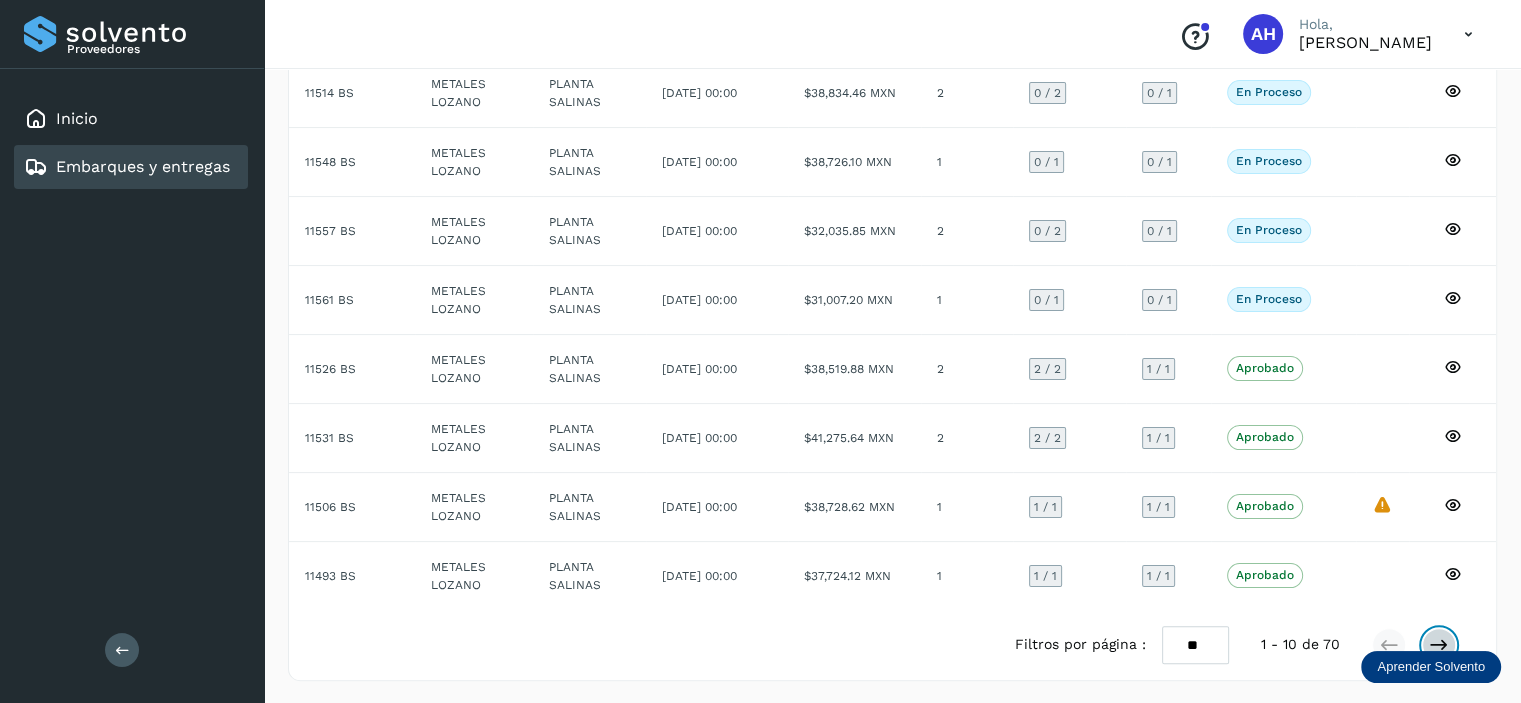 click at bounding box center (1439, 645) 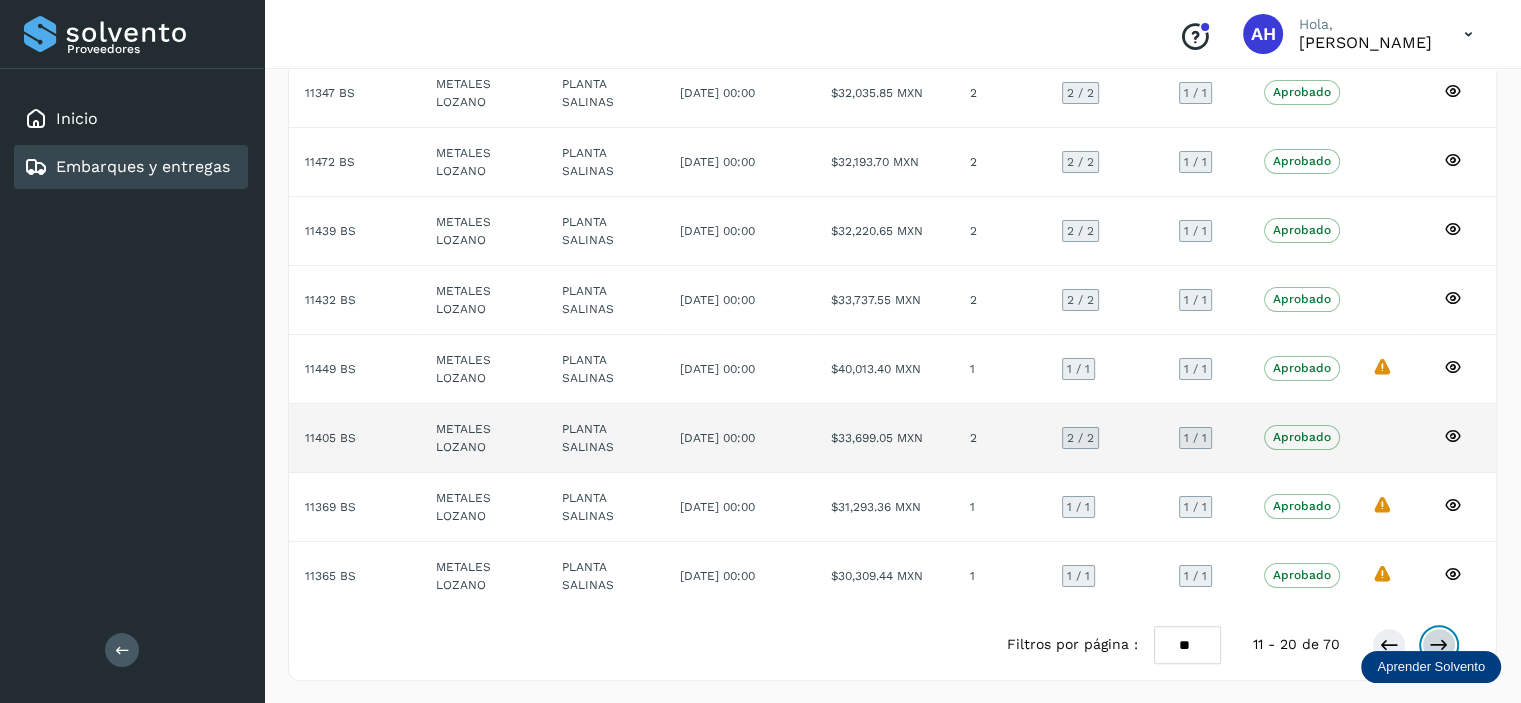 scroll, scrollTop: 36, scrollLeft: 0, axis: vertical 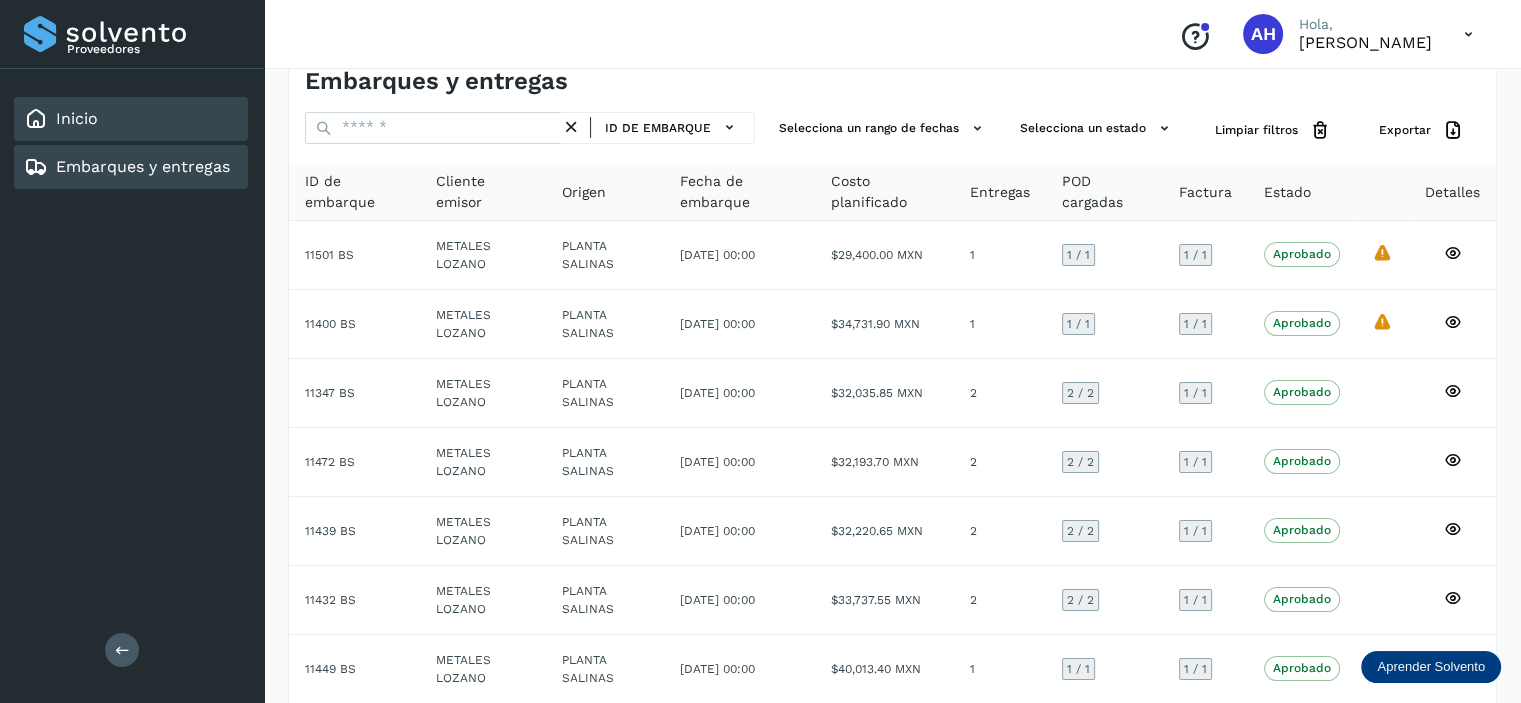click on "Inicio" at bounding box center (77, 118) 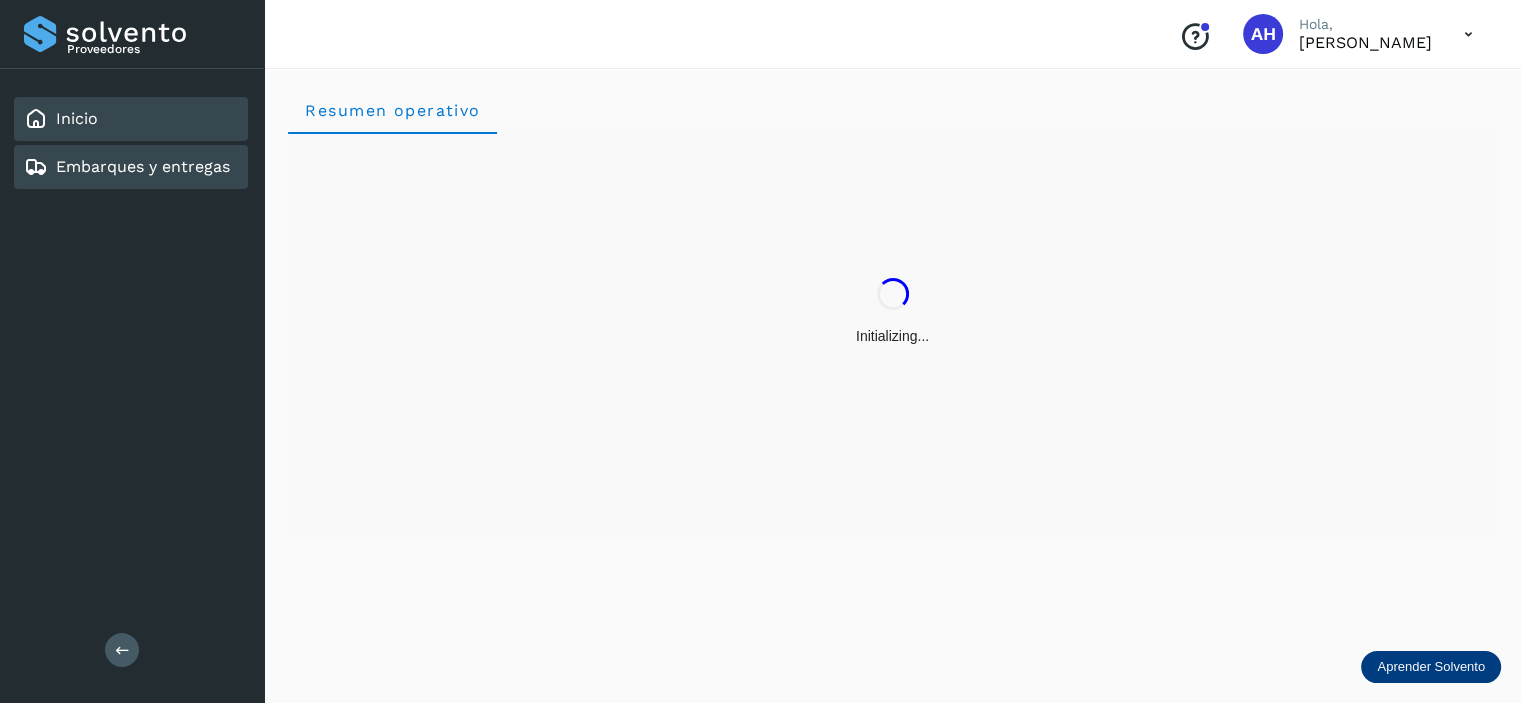 scroll, scrollTop: 0, scrollLeft: 0, axis: both 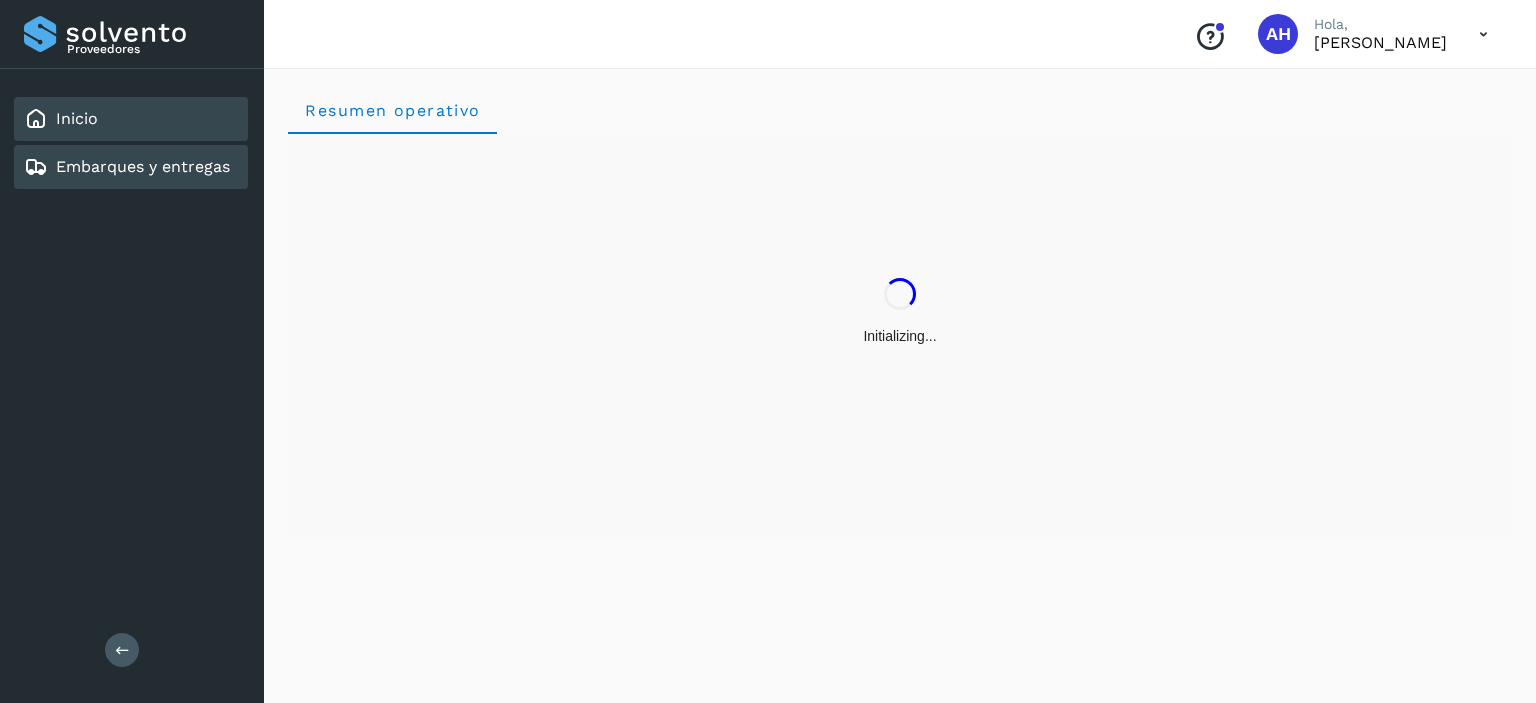 click on "Embarques y entregas" at bounding box center [143, 166] 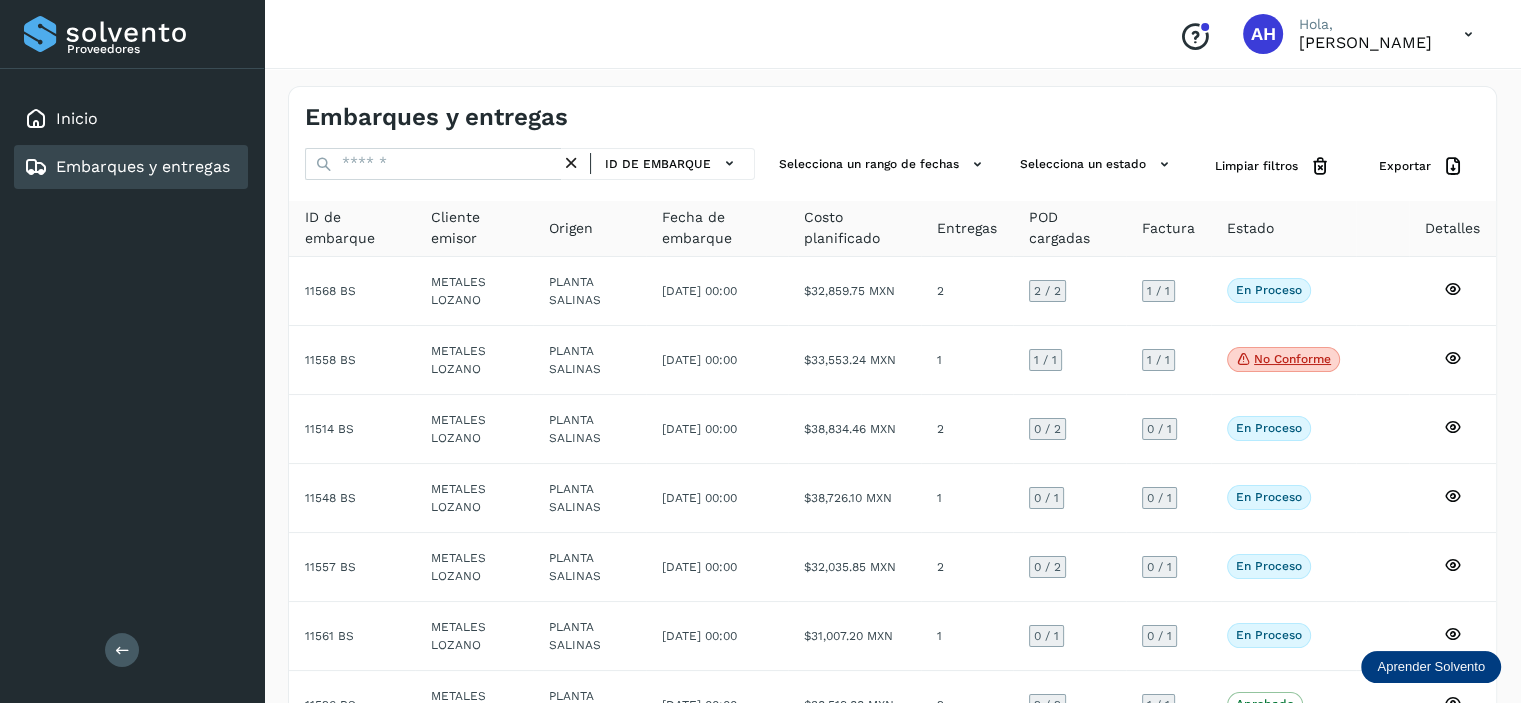 click on "Embarques y entregas" 